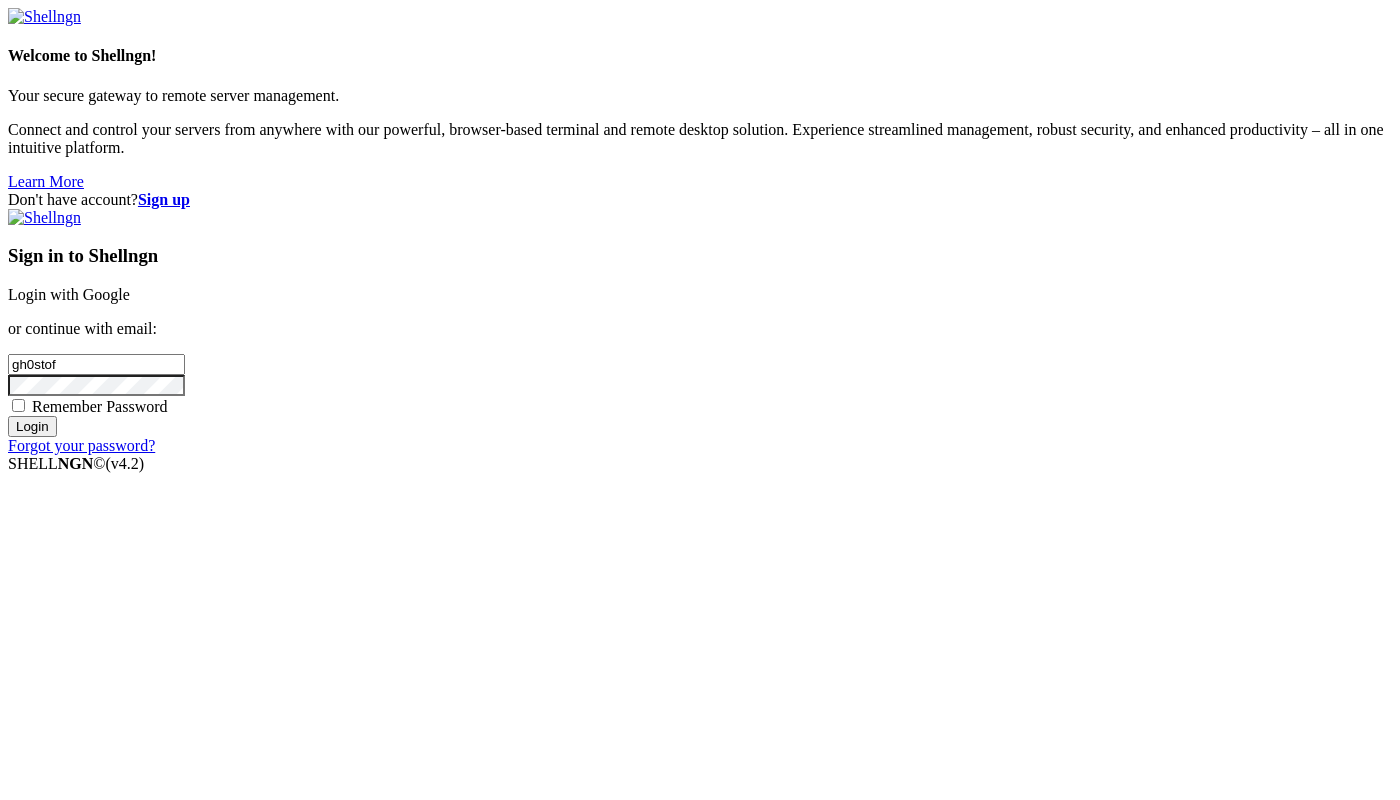 scroll, scrollTop: 0, scrollLeft: 0, axis: both 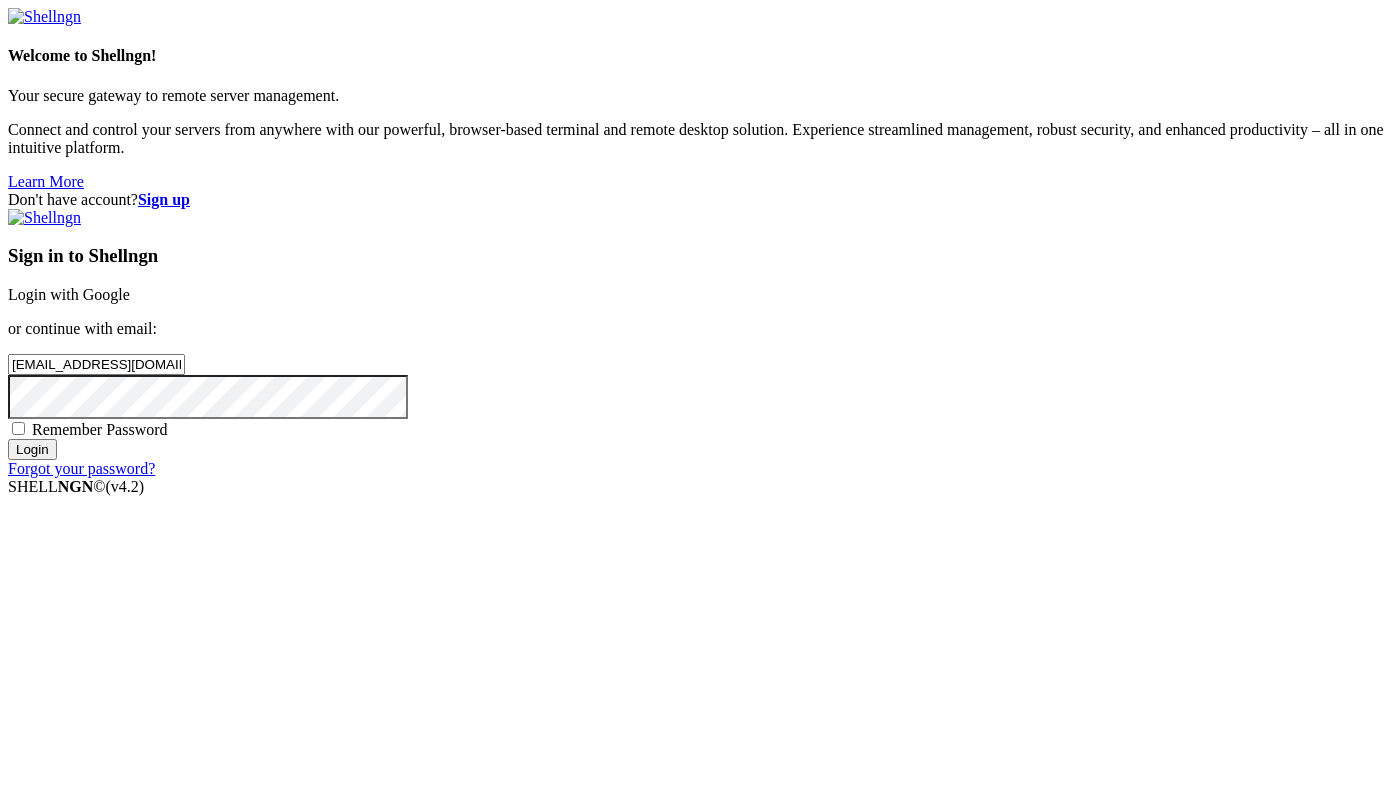 type on "[EMAIL_ADDRESS][DOMAIN_NAME]" 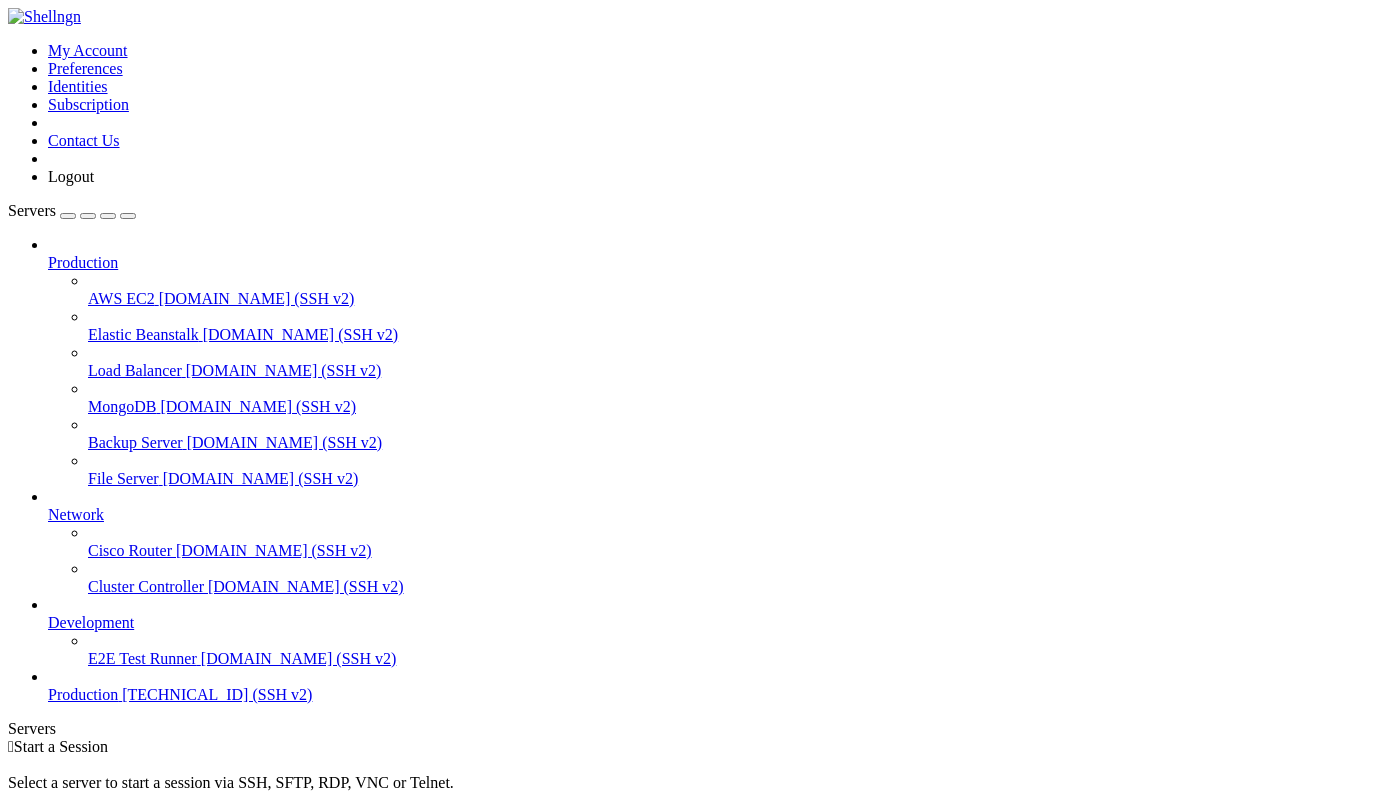 click at bounding box center [68, 216] 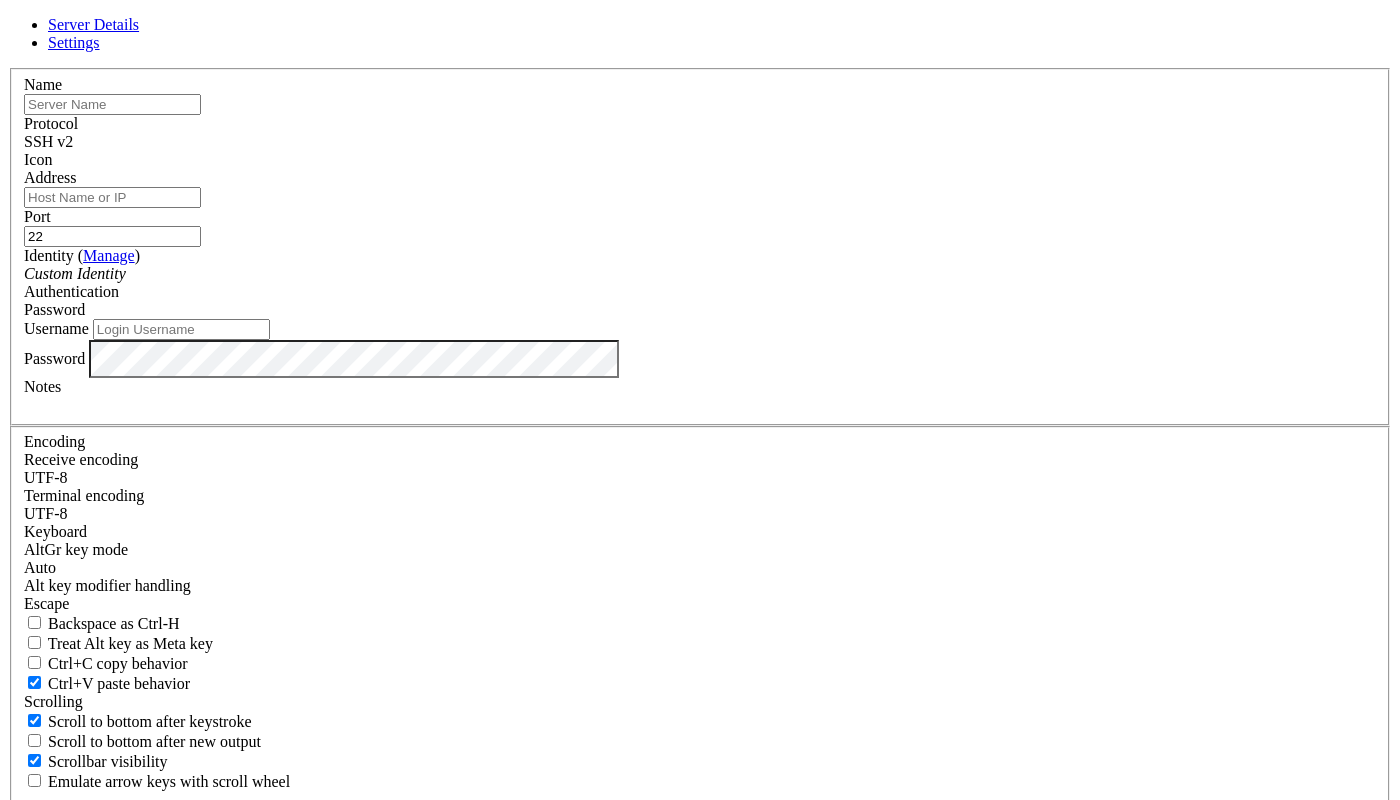 click at bounding box center (112, 104) 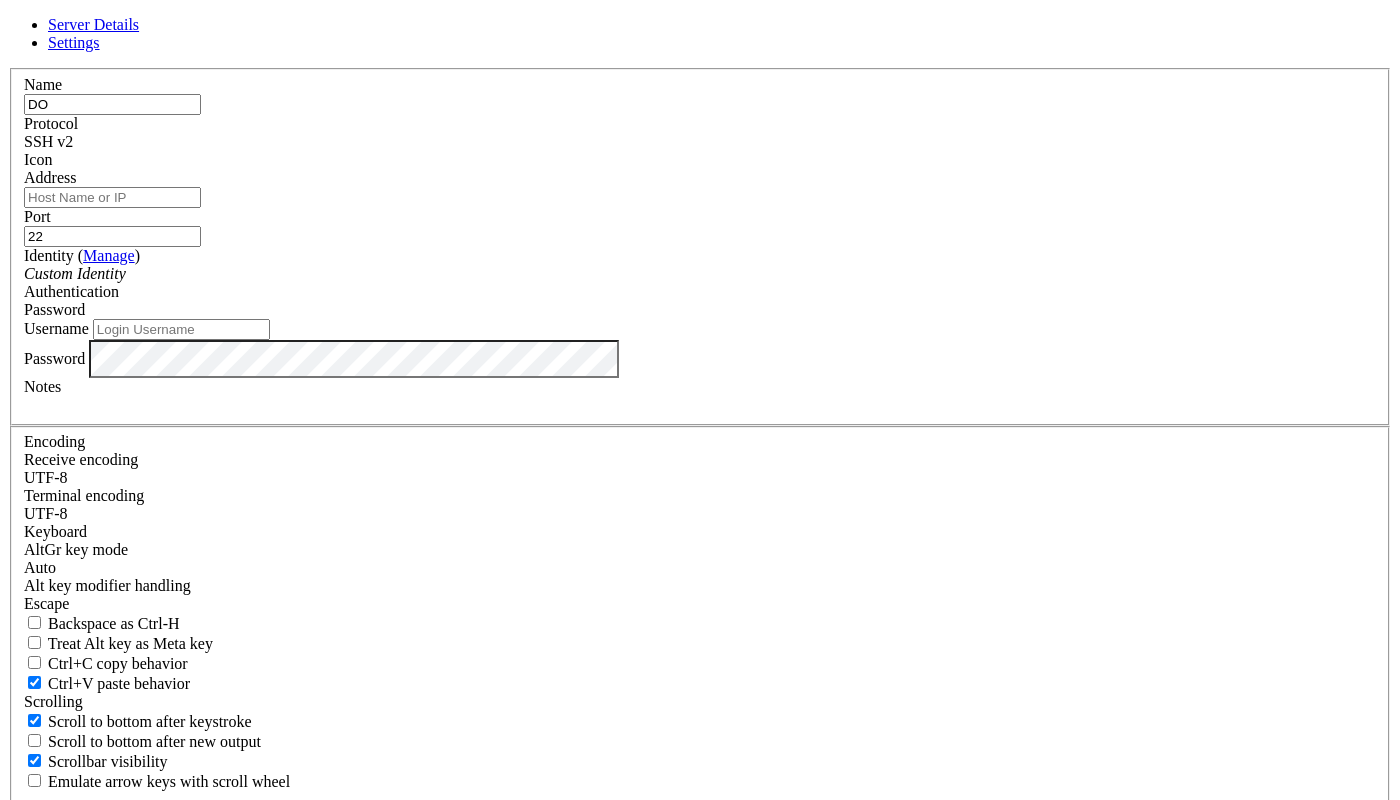 type on "DO" 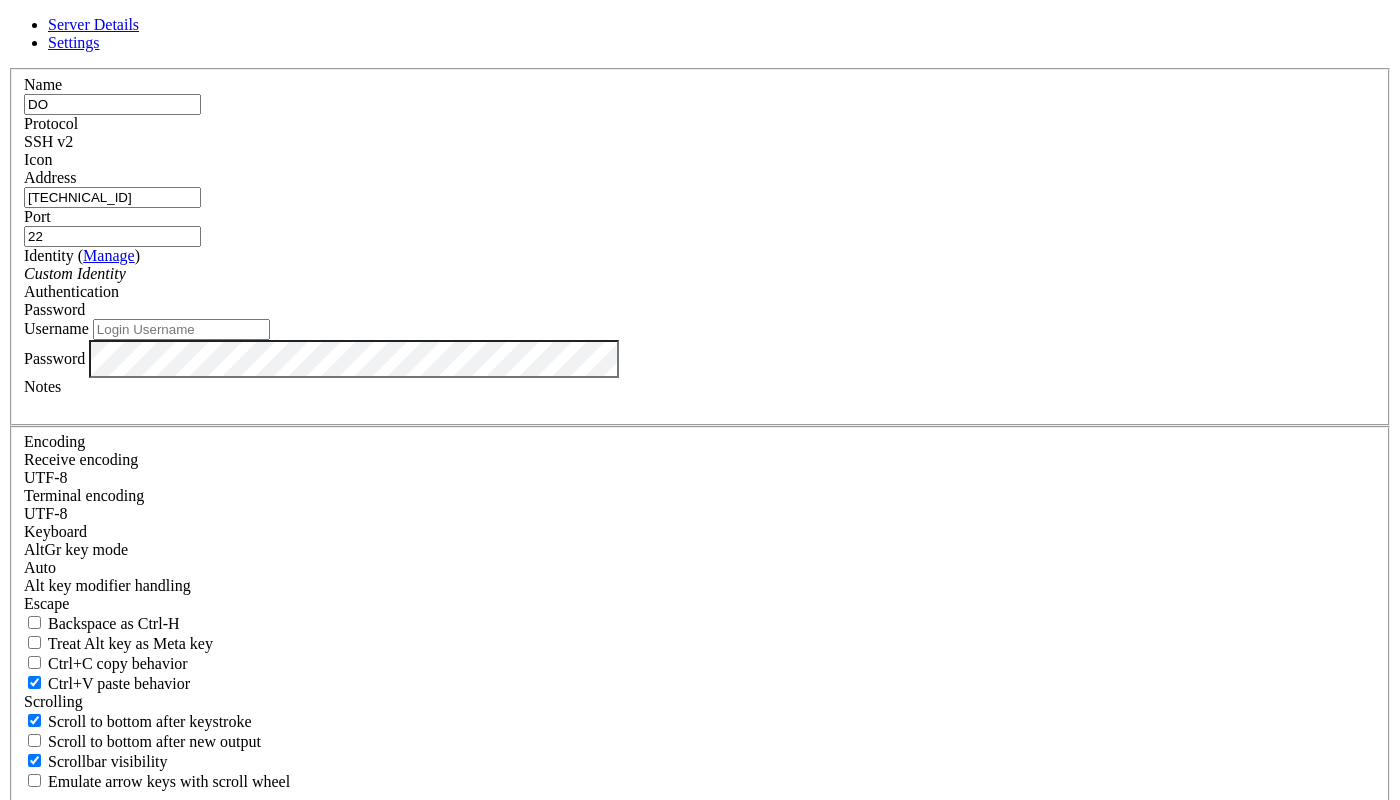 type on "[TECHNICAL_ID]" 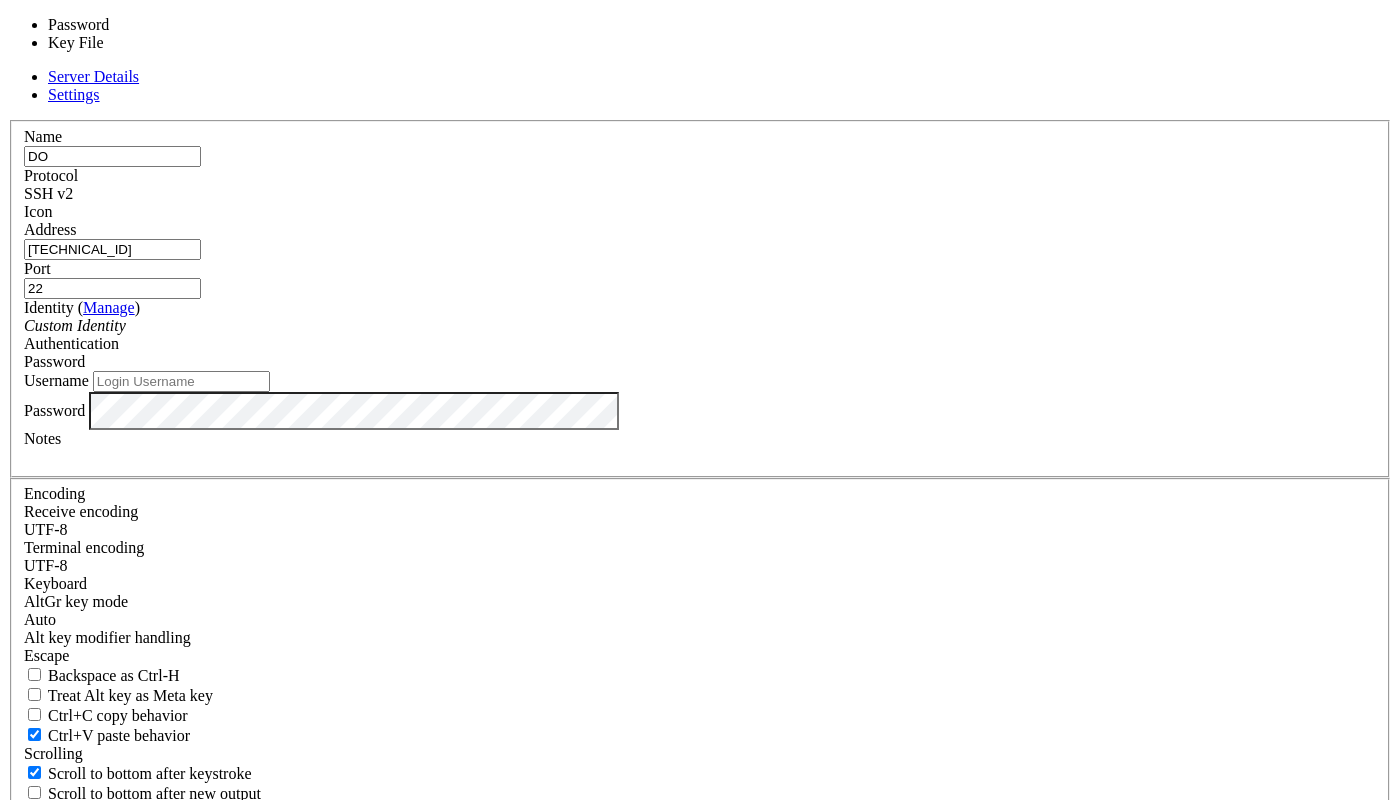 click on "Username" at bounding box center [56, 380] 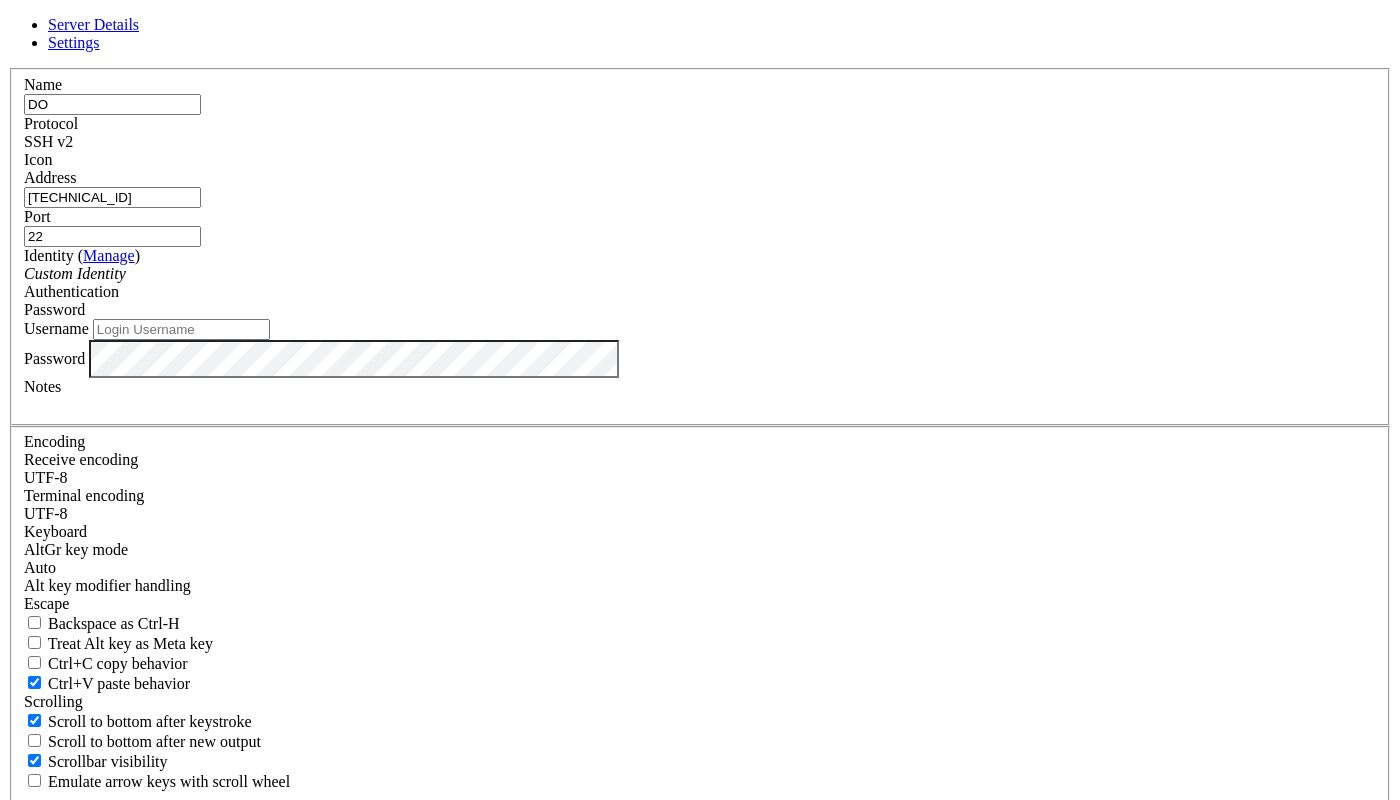click on "Username" at bounding box center [181, 329] 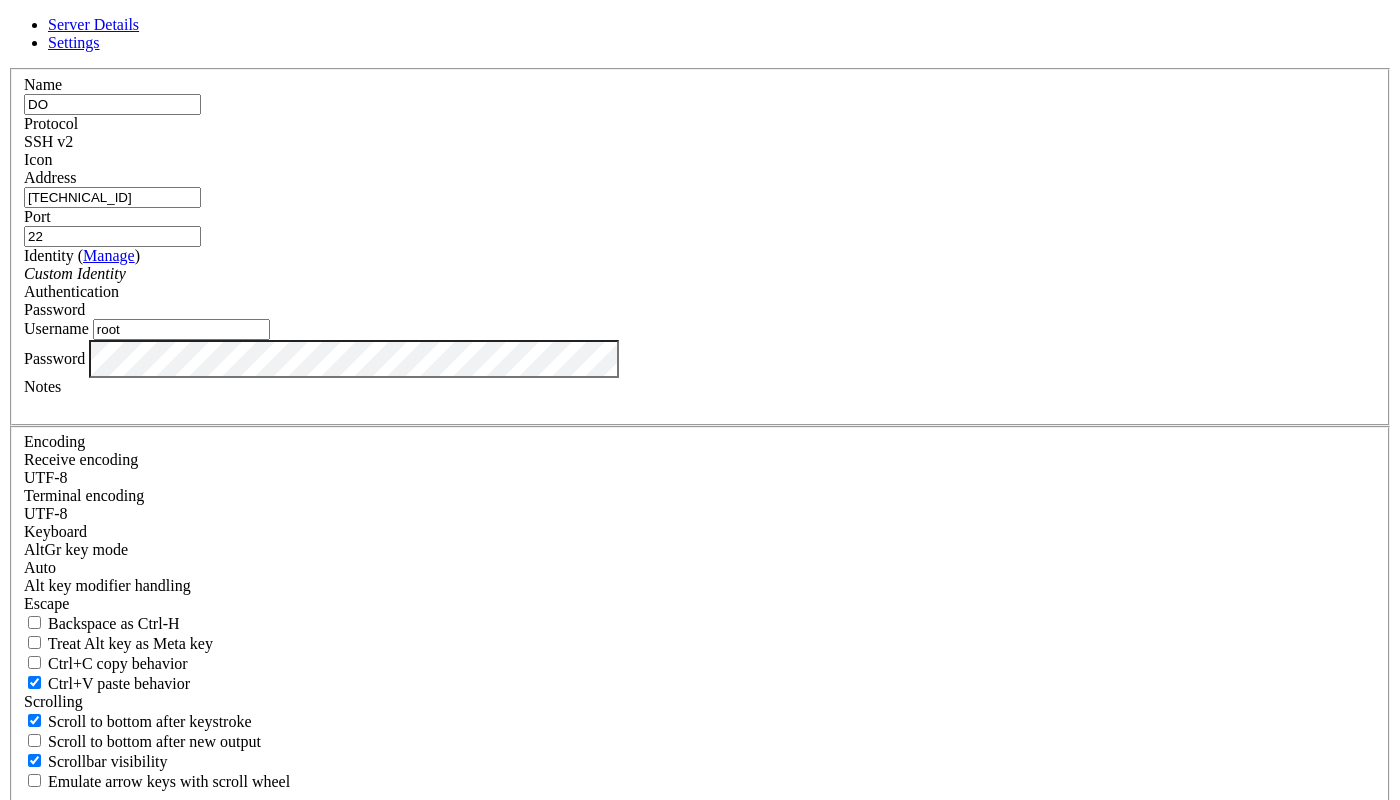 type on "root" 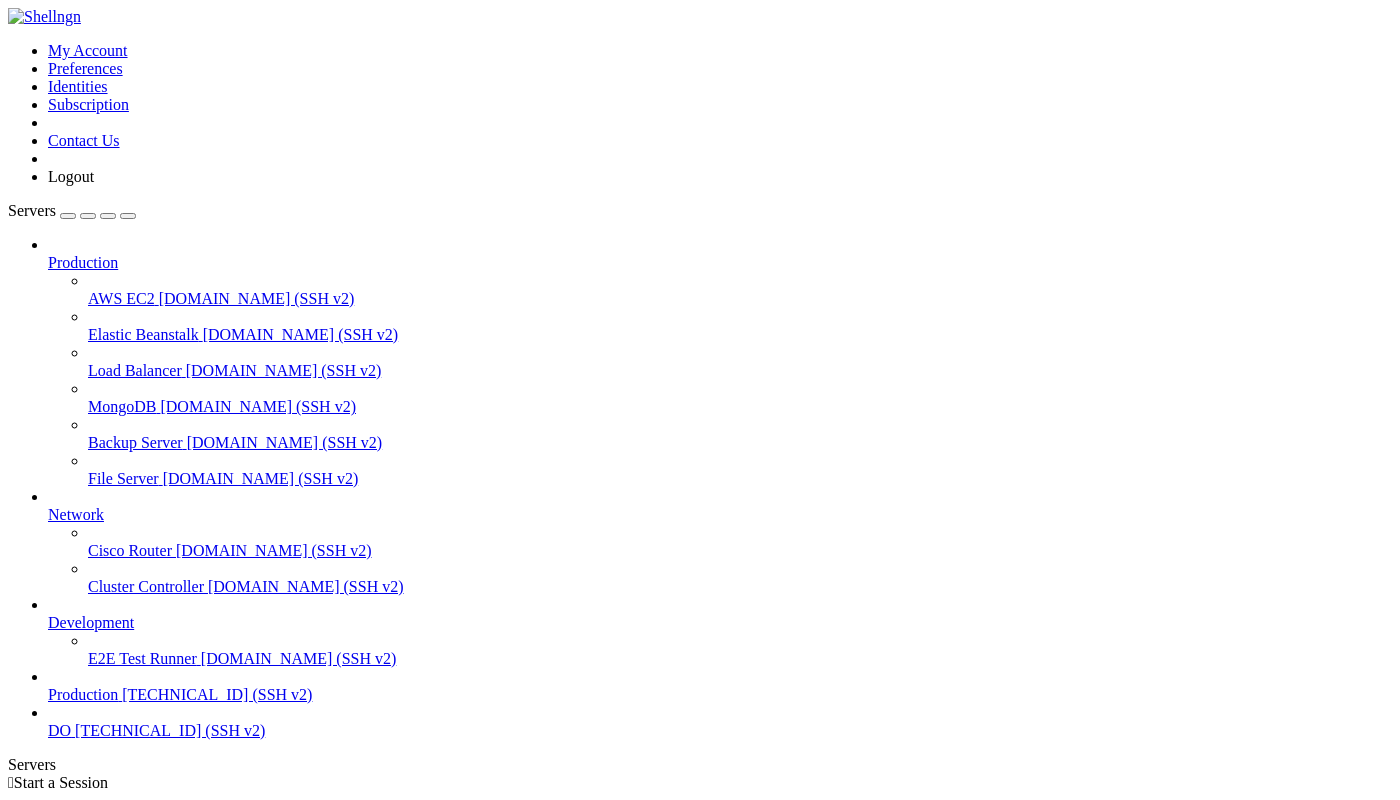 scroll, scrollTop: 60, scrollLeft: 0, axis: vertical 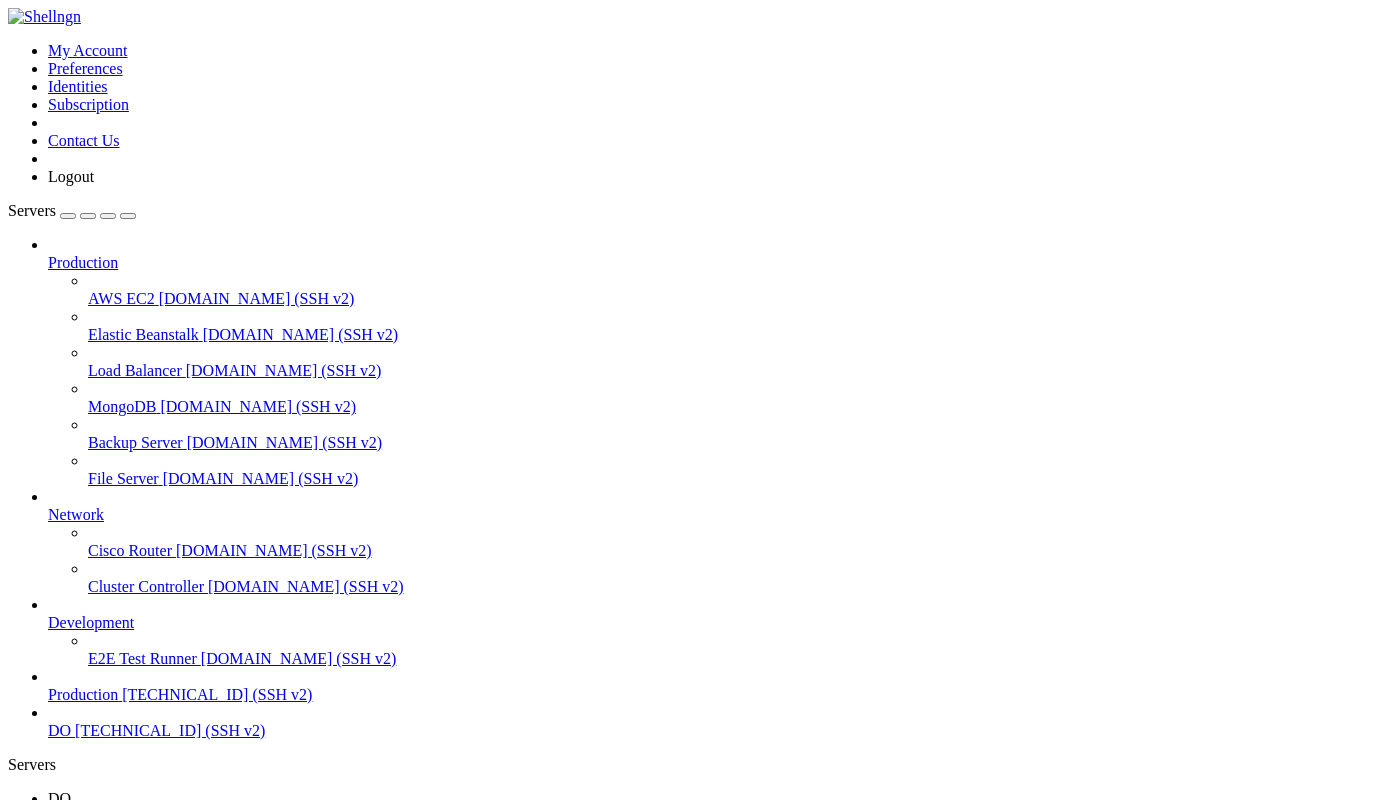click 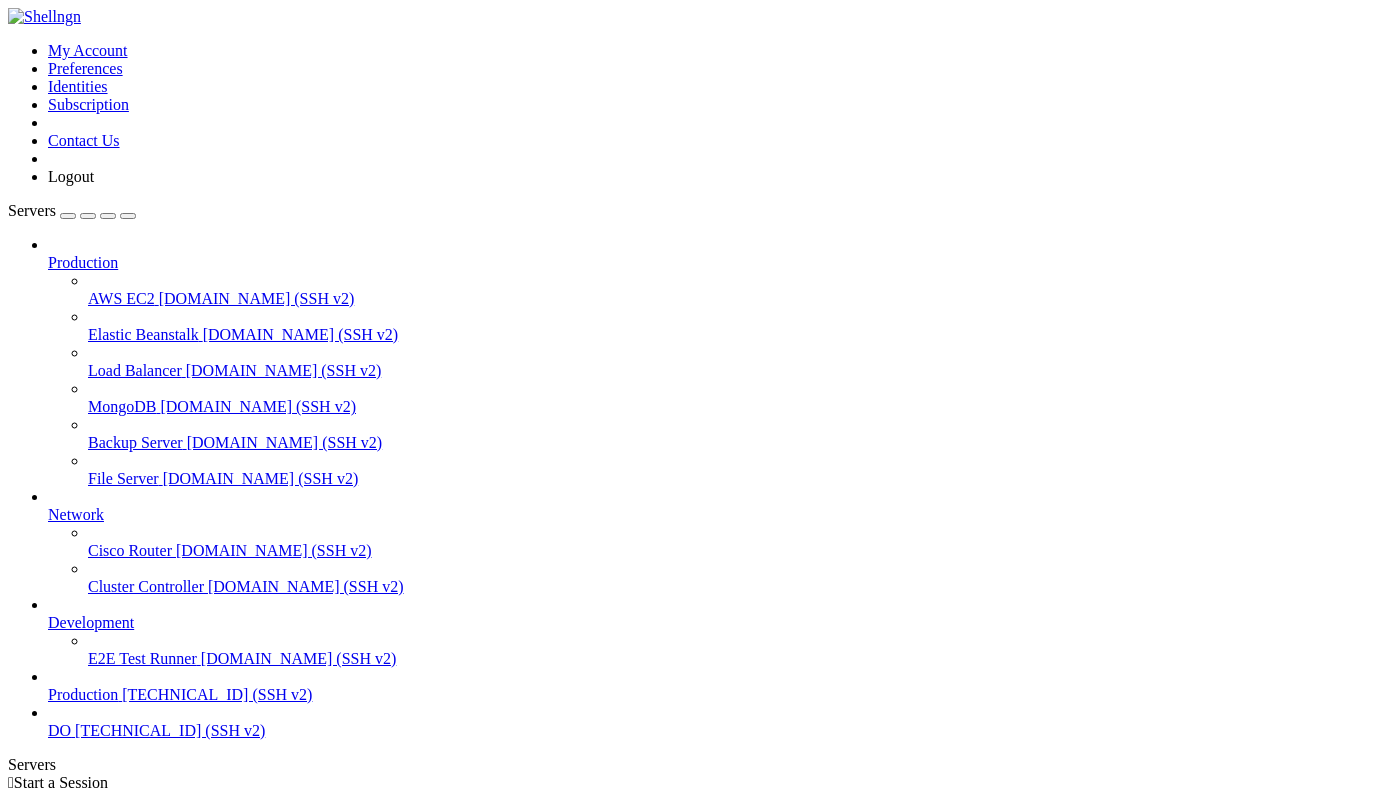 click on "Production" at bounding box center (83, 694) 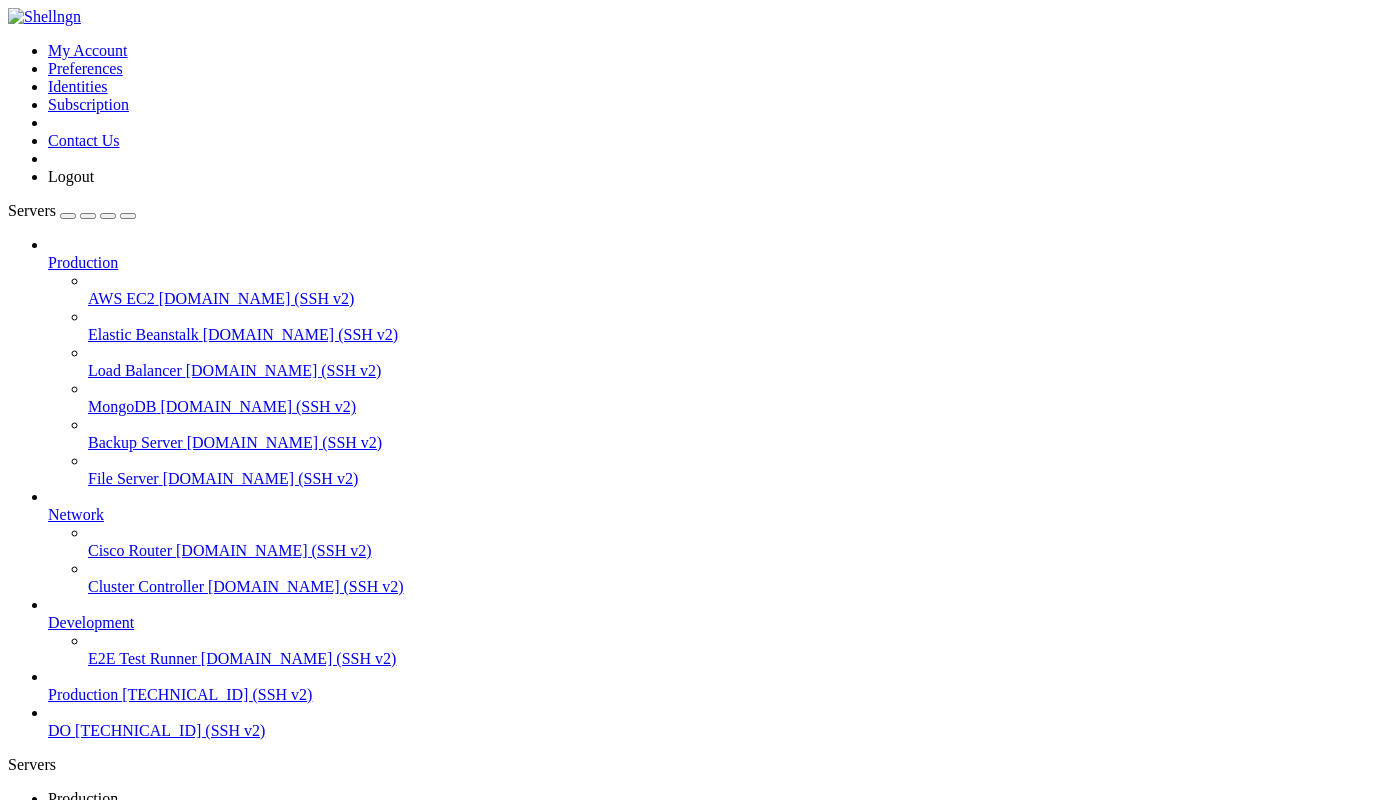 scroll, scrollTop: 0, scrollLeft: 0, axis: both 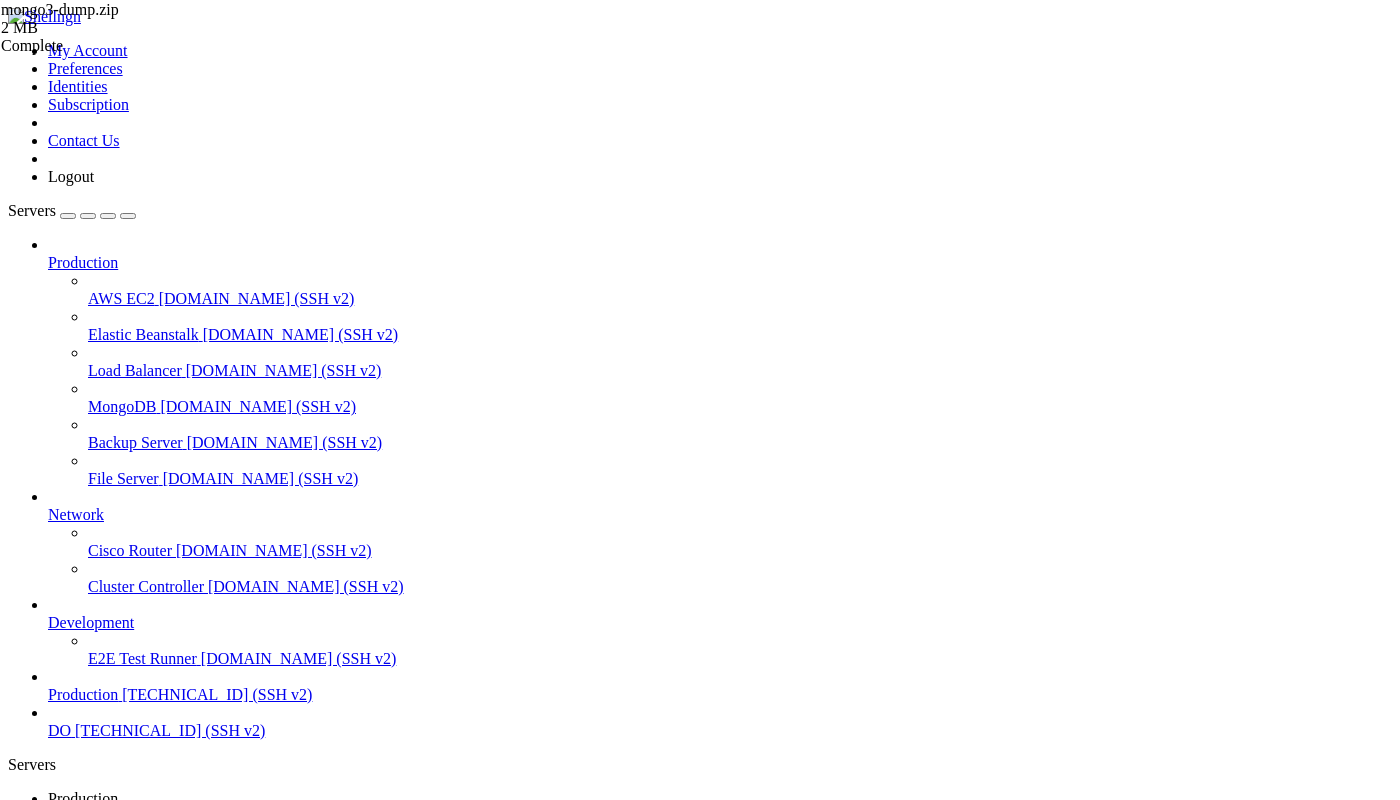 click on "Production" at bounding box center [83, 834] 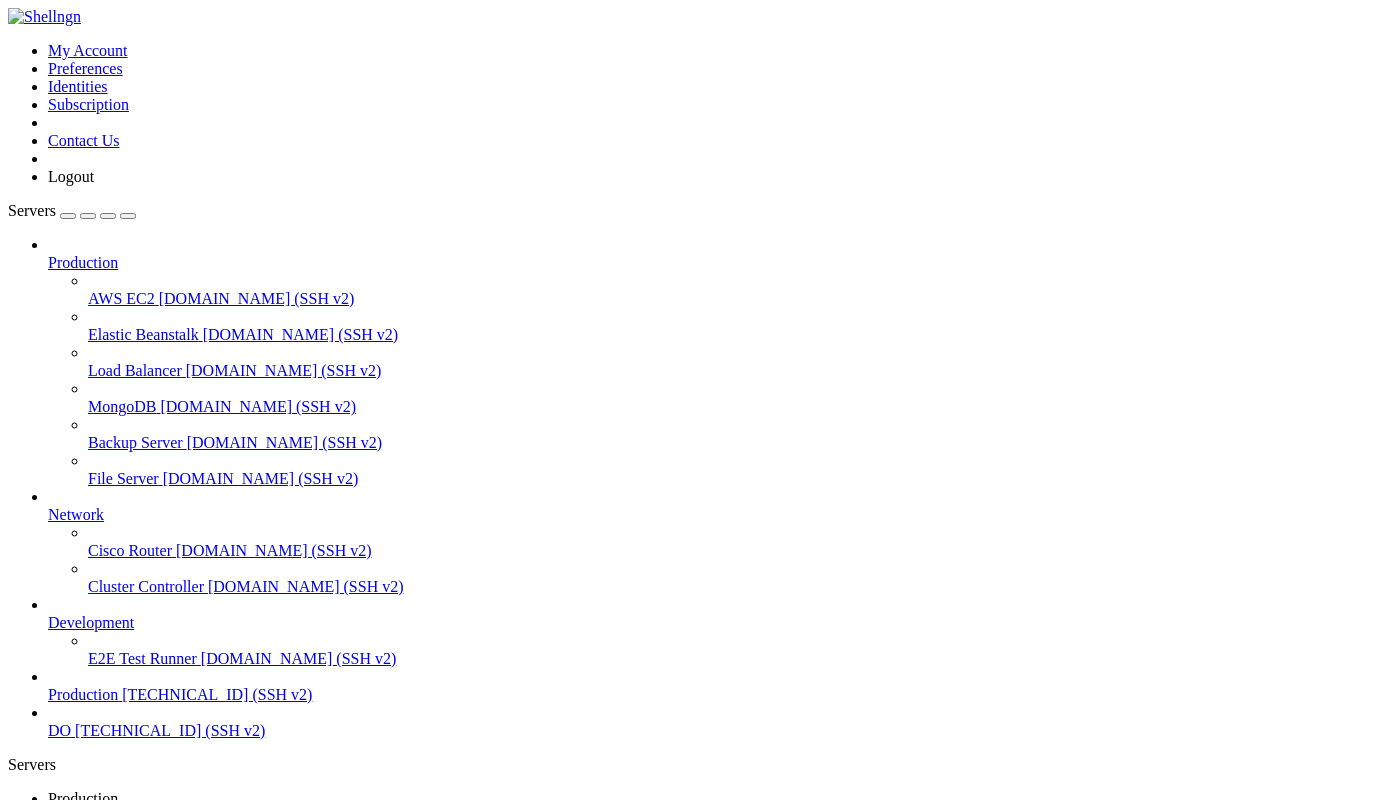 click on "" at bounding box center (720, 817) 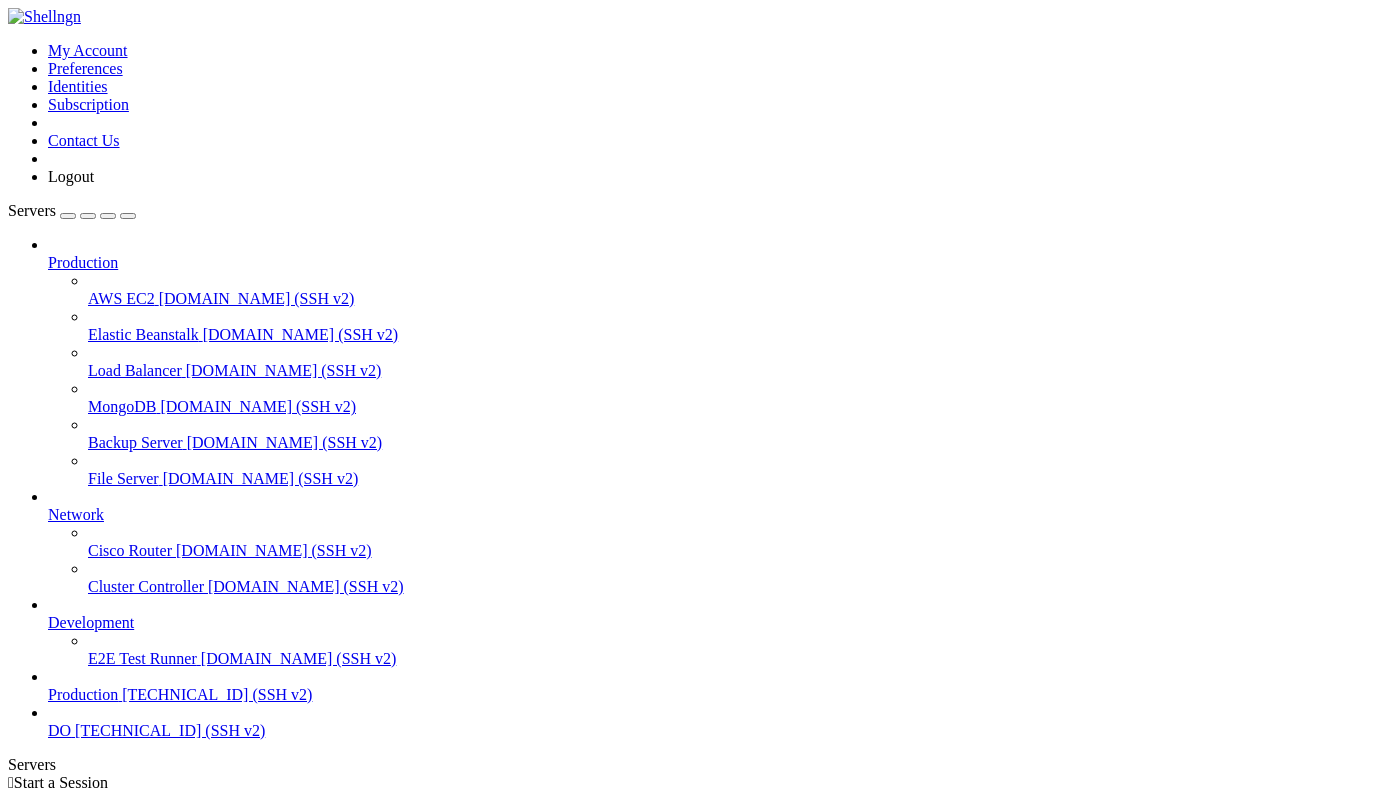 click on "DO" at bounding box center (59, 730) 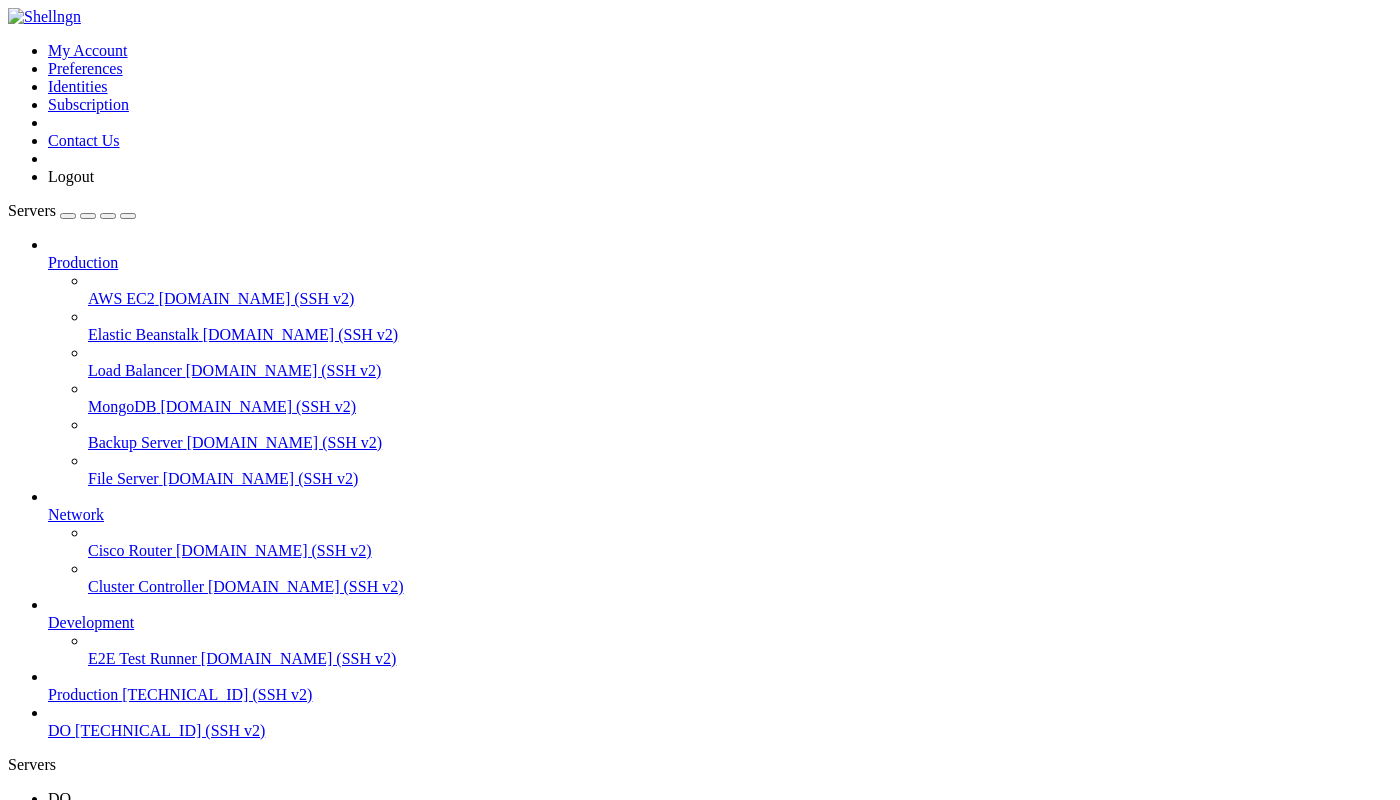 scroll, scrollTop: 0, scrollLeft: 0, axis: both 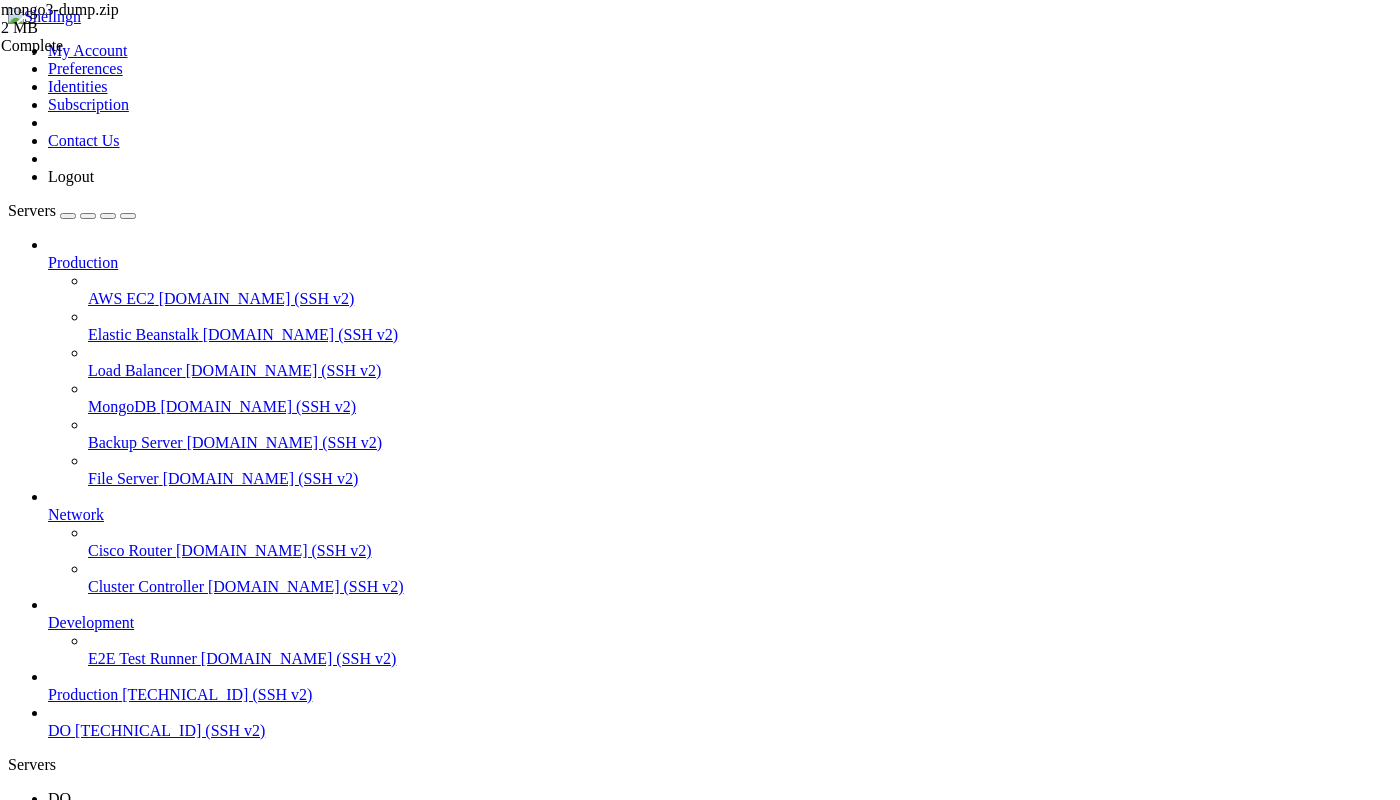 click on "DO
" at bounding box center (720, 808) 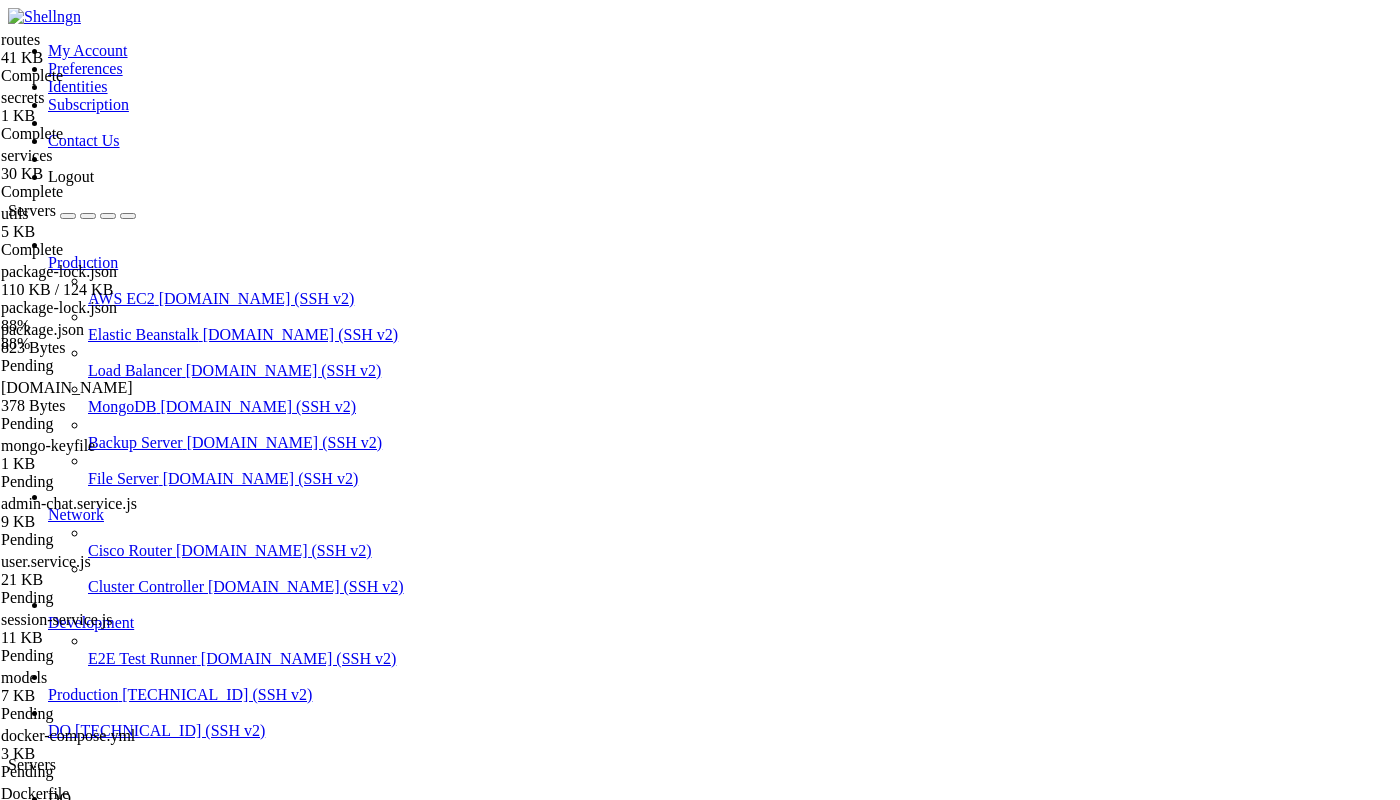 scroll, scrollTop: 0, scrollLeft: 0, axis: both 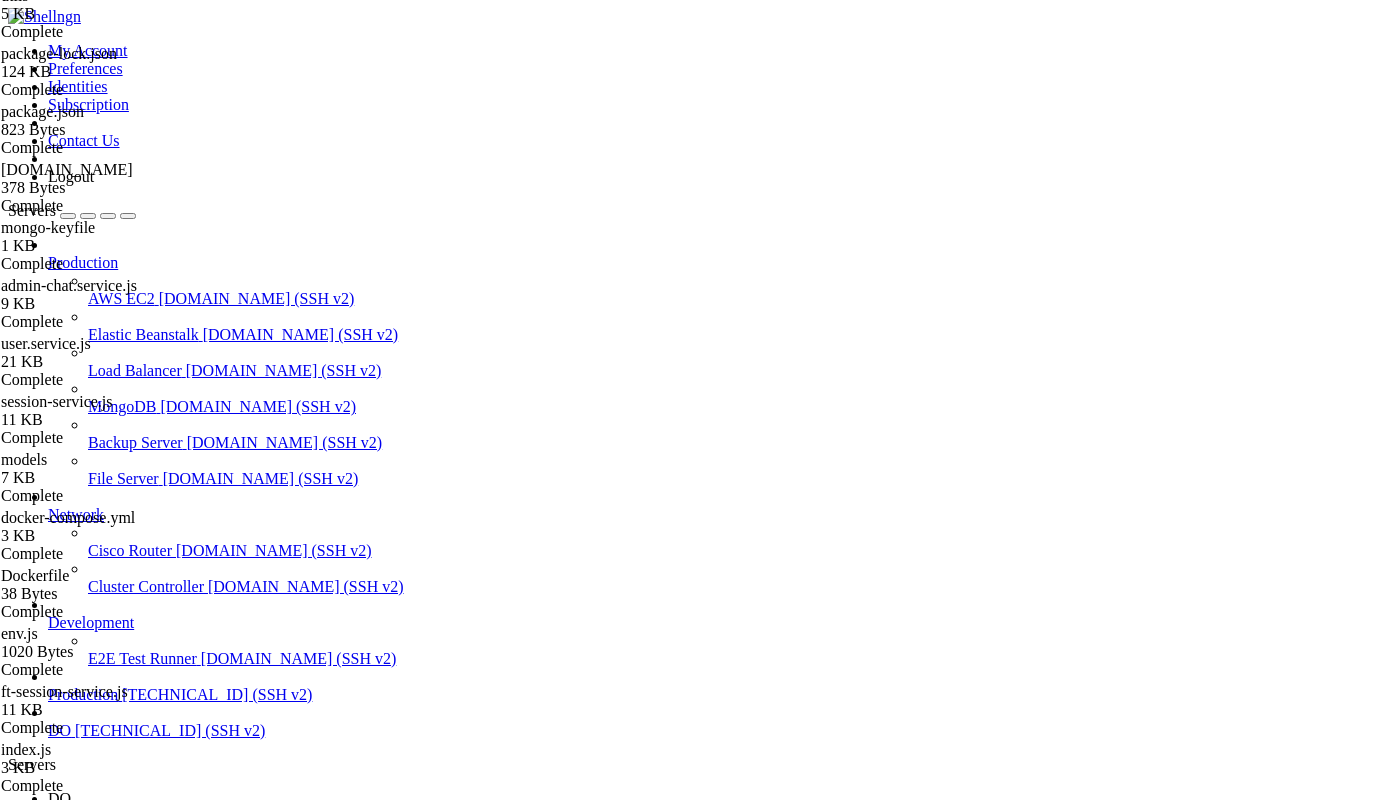 click on "DO" at bounding box center (59, 798) 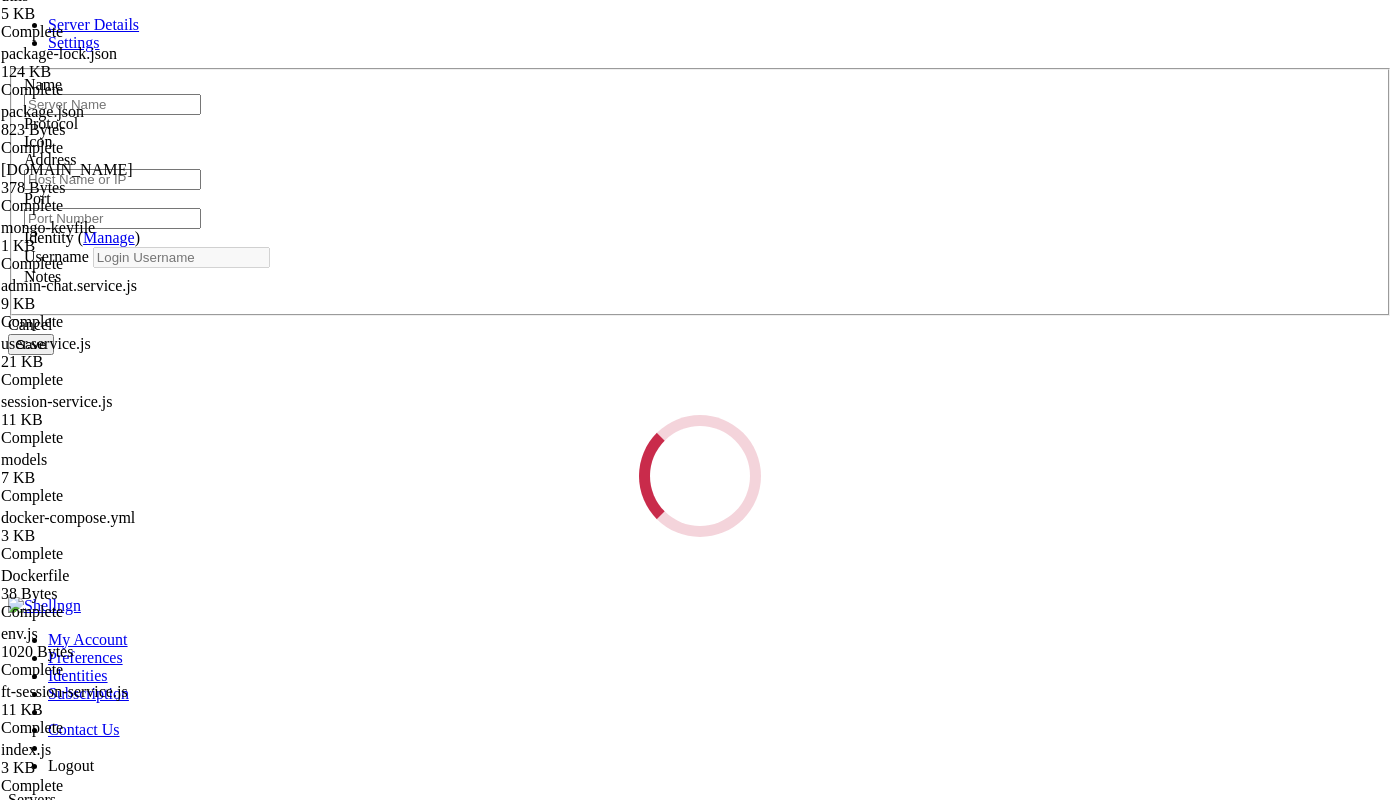 type on "DO" 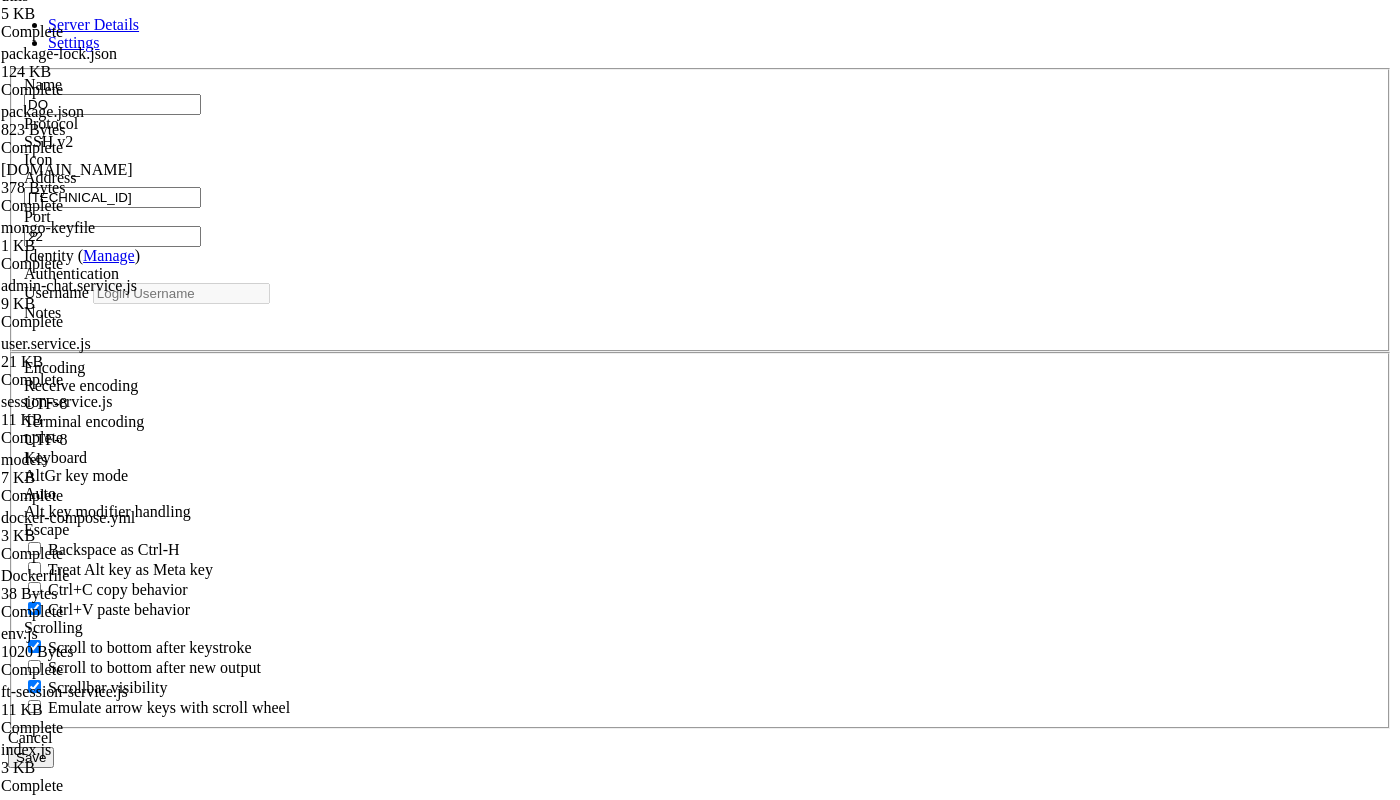 type on "root" 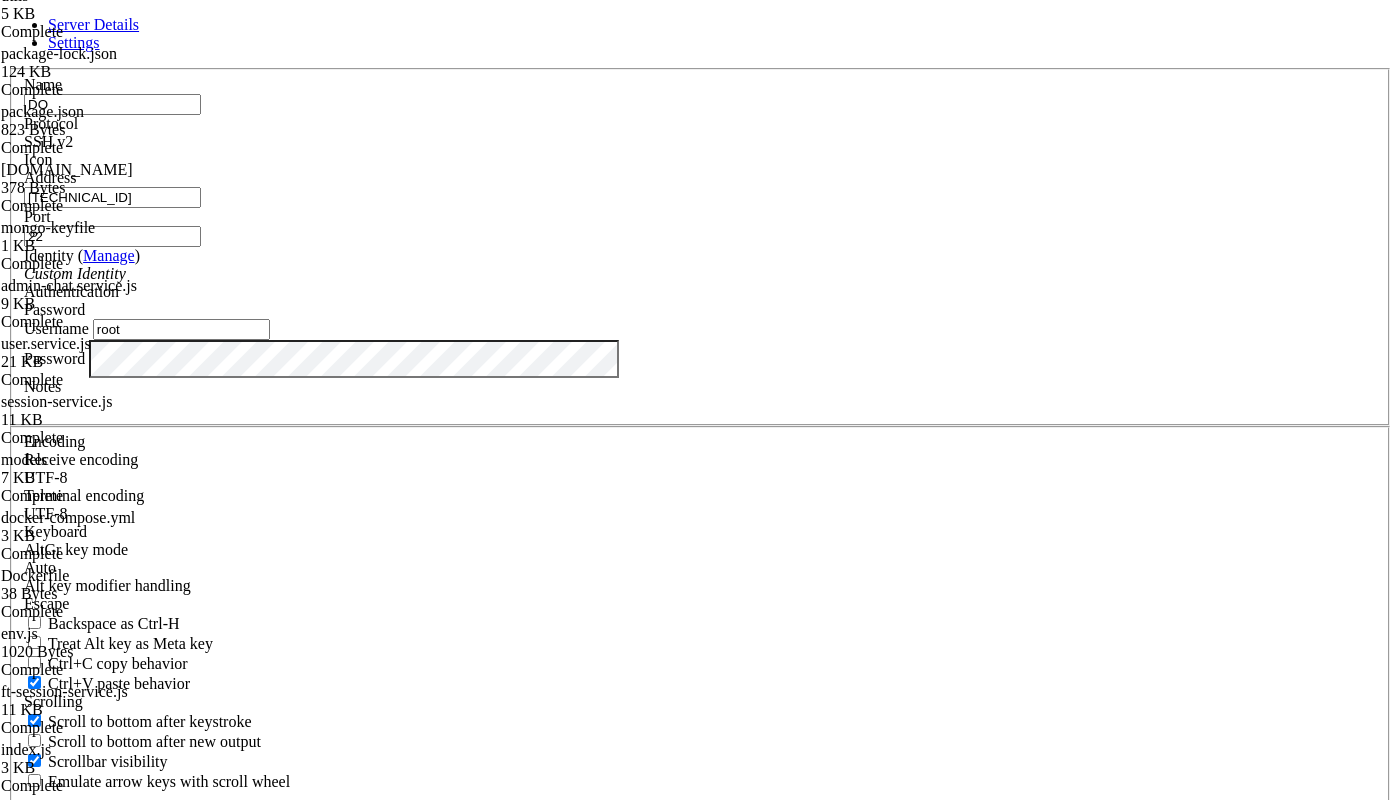 click on "[TECHNICAL_ID]" at bounding box center (112, 197) 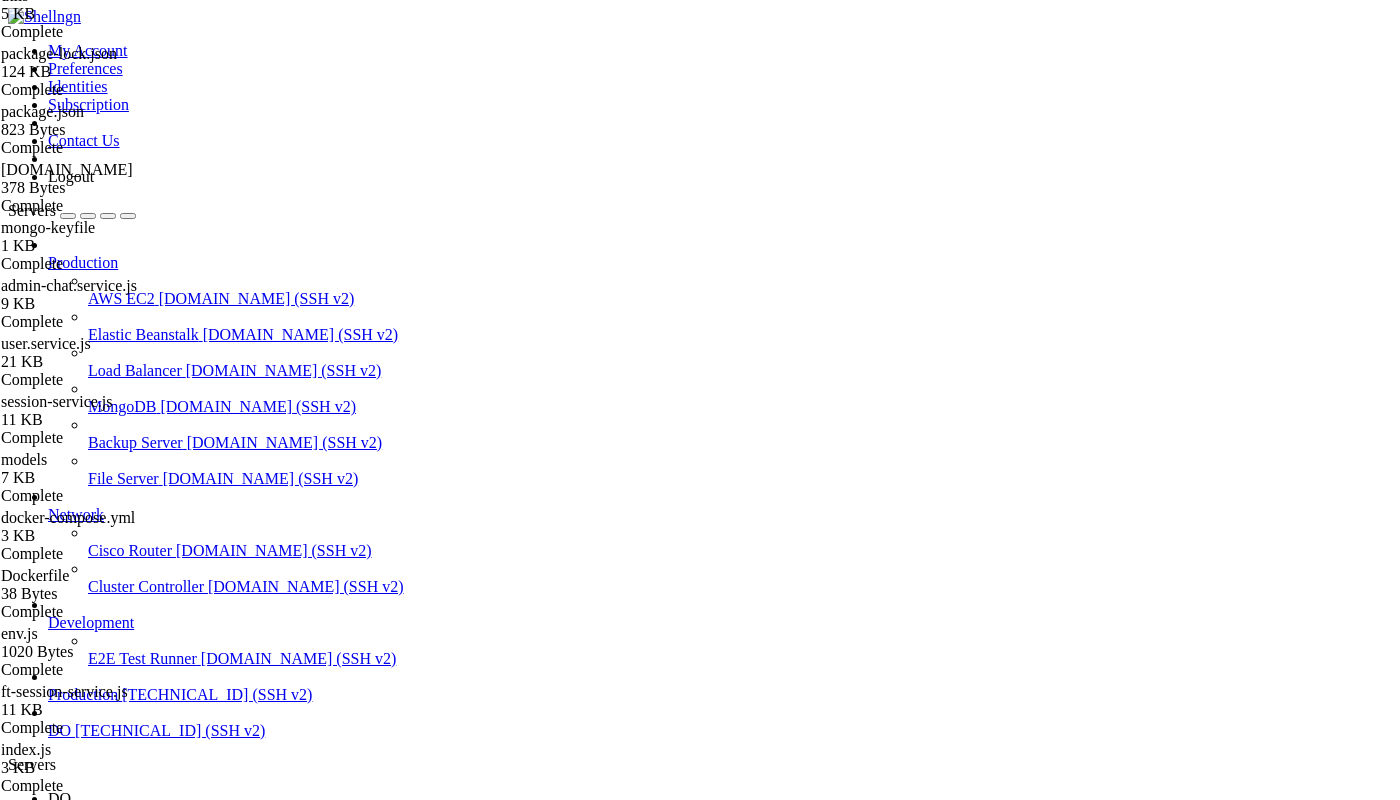click on "✔  Container mongo1                      Stopped                                                                                  10.5s" 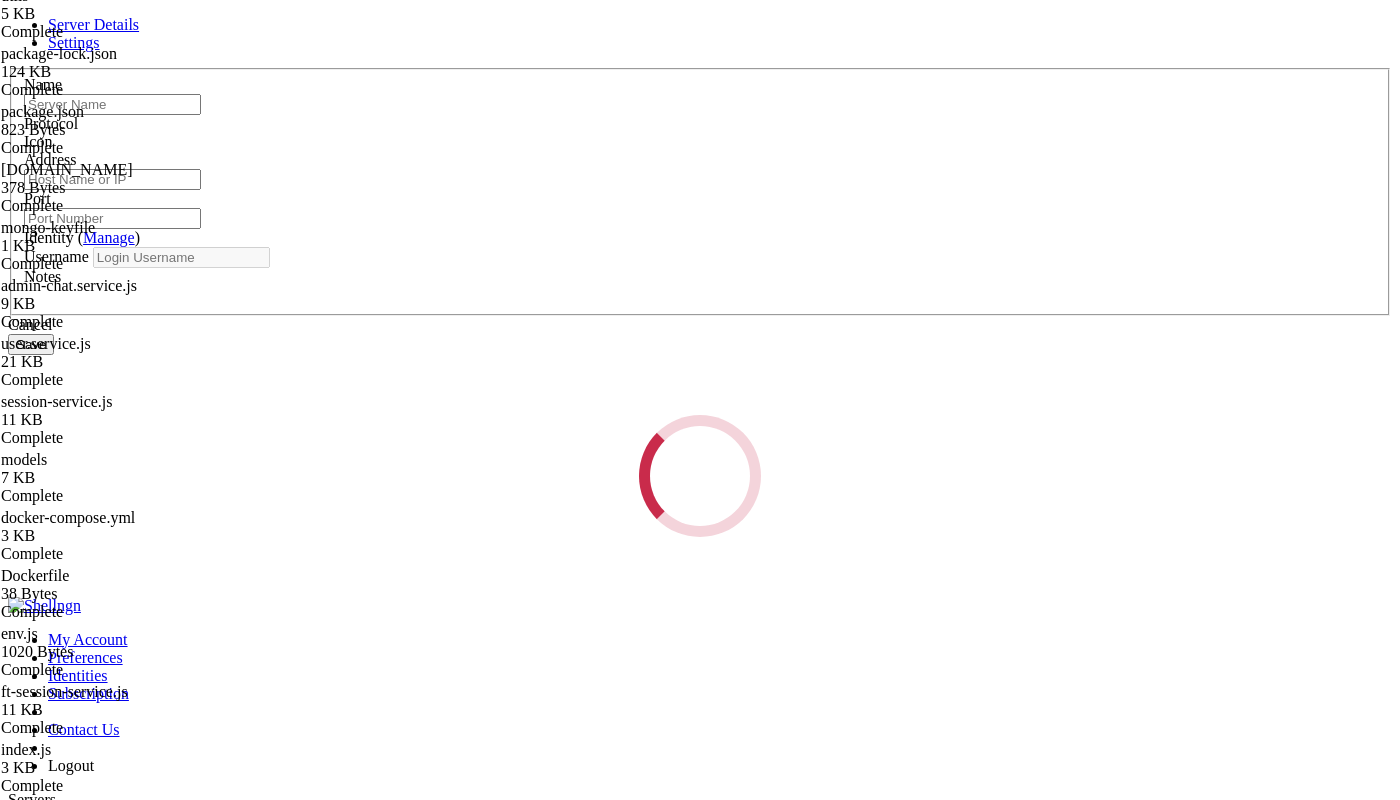 type on "Production" 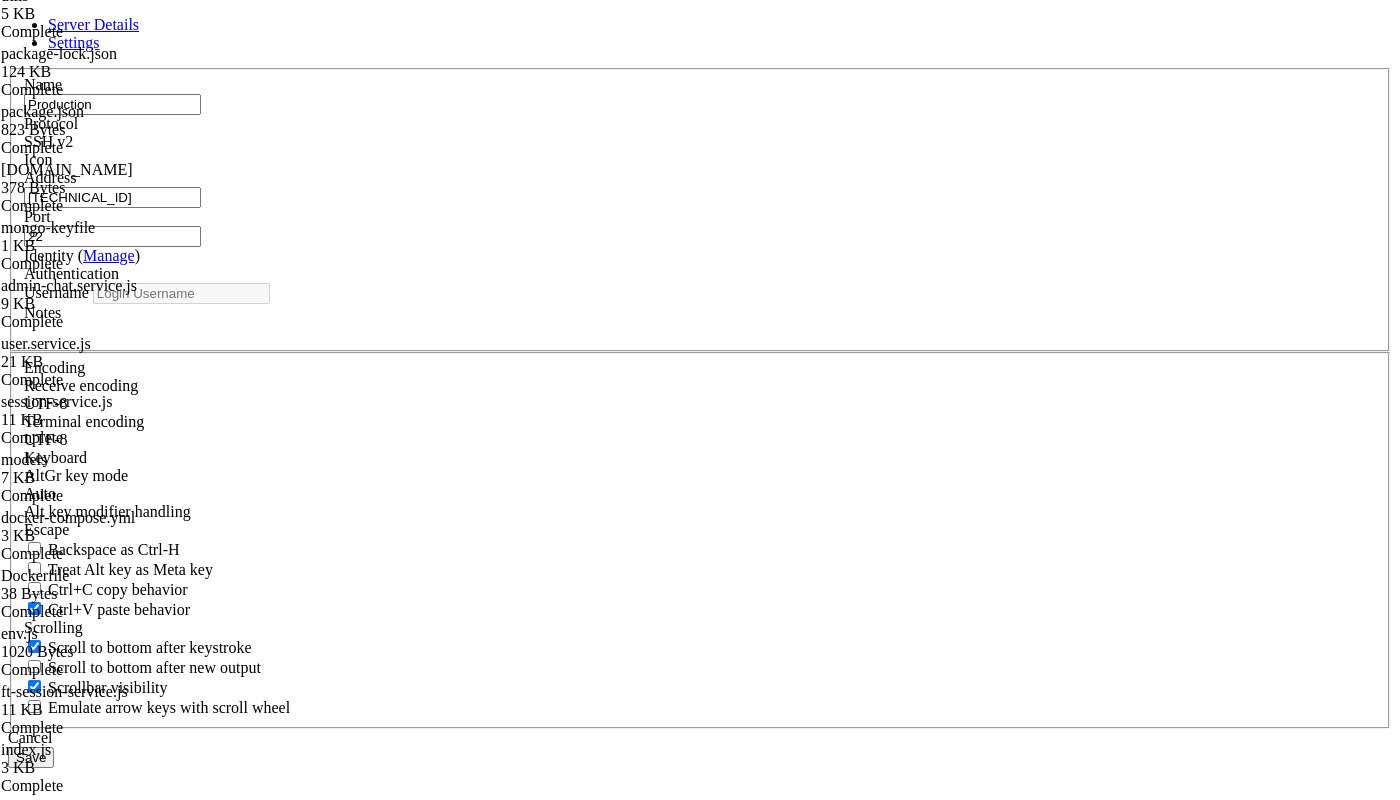 type on "root" 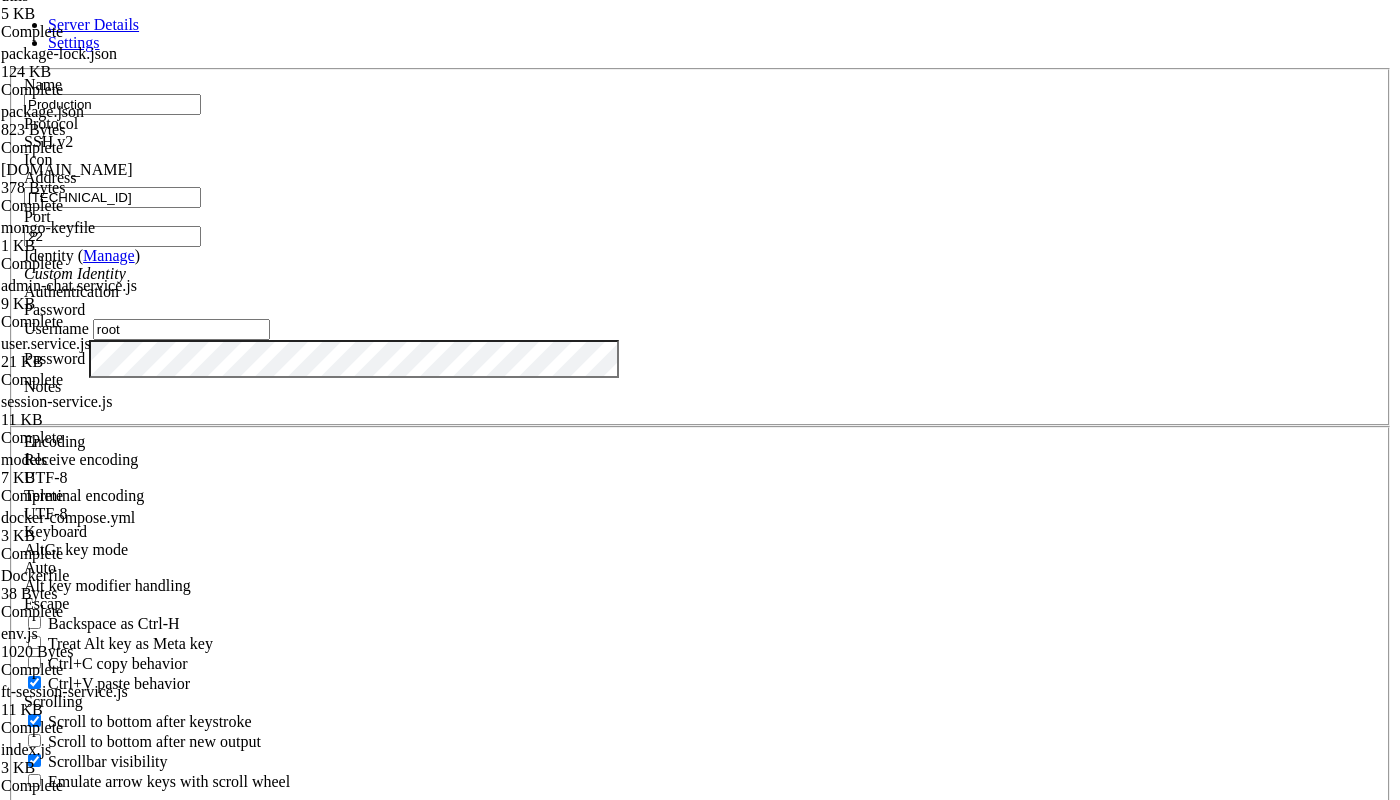 click on "[TECHNICAL_ID]" at bounding box center (112, 197) 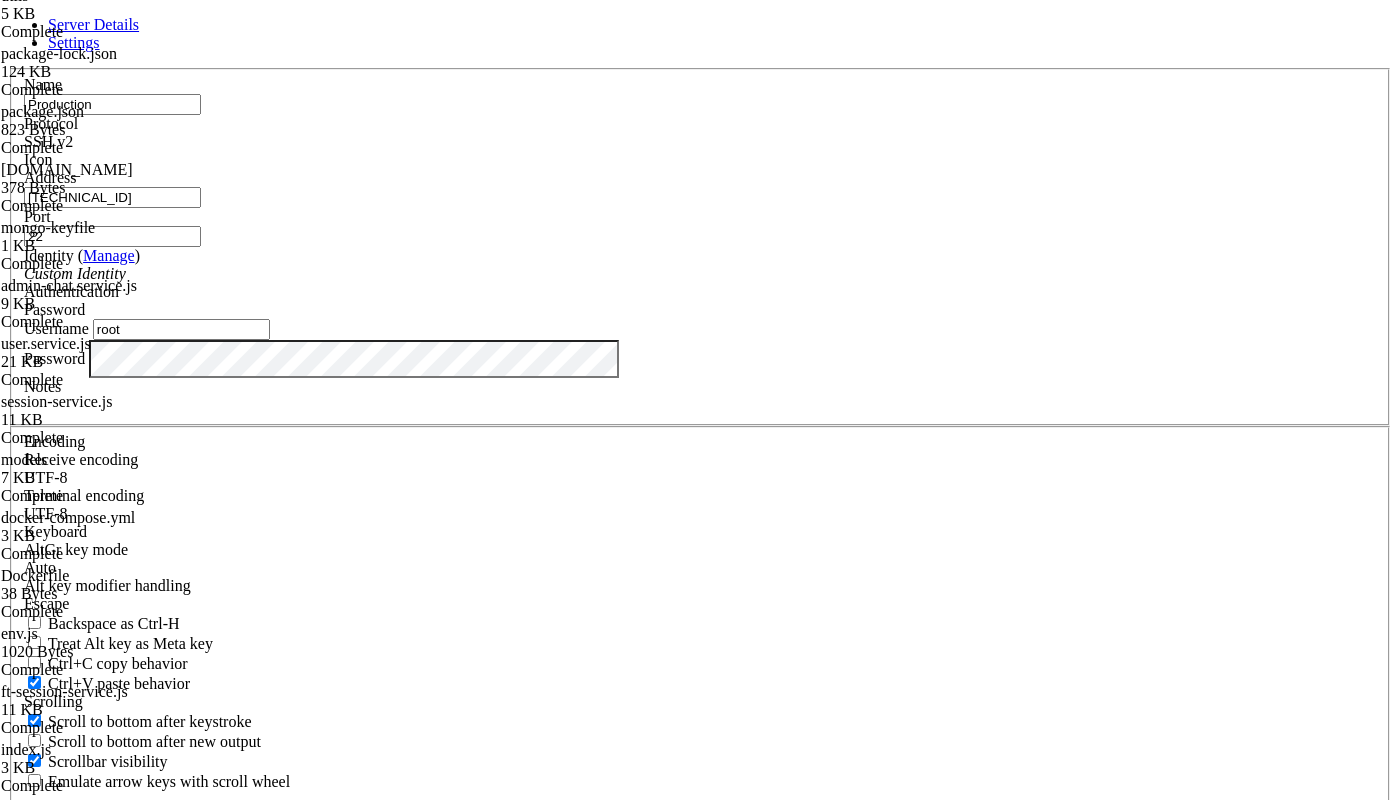 click on "Cancel" at bounding box center (700, 812) 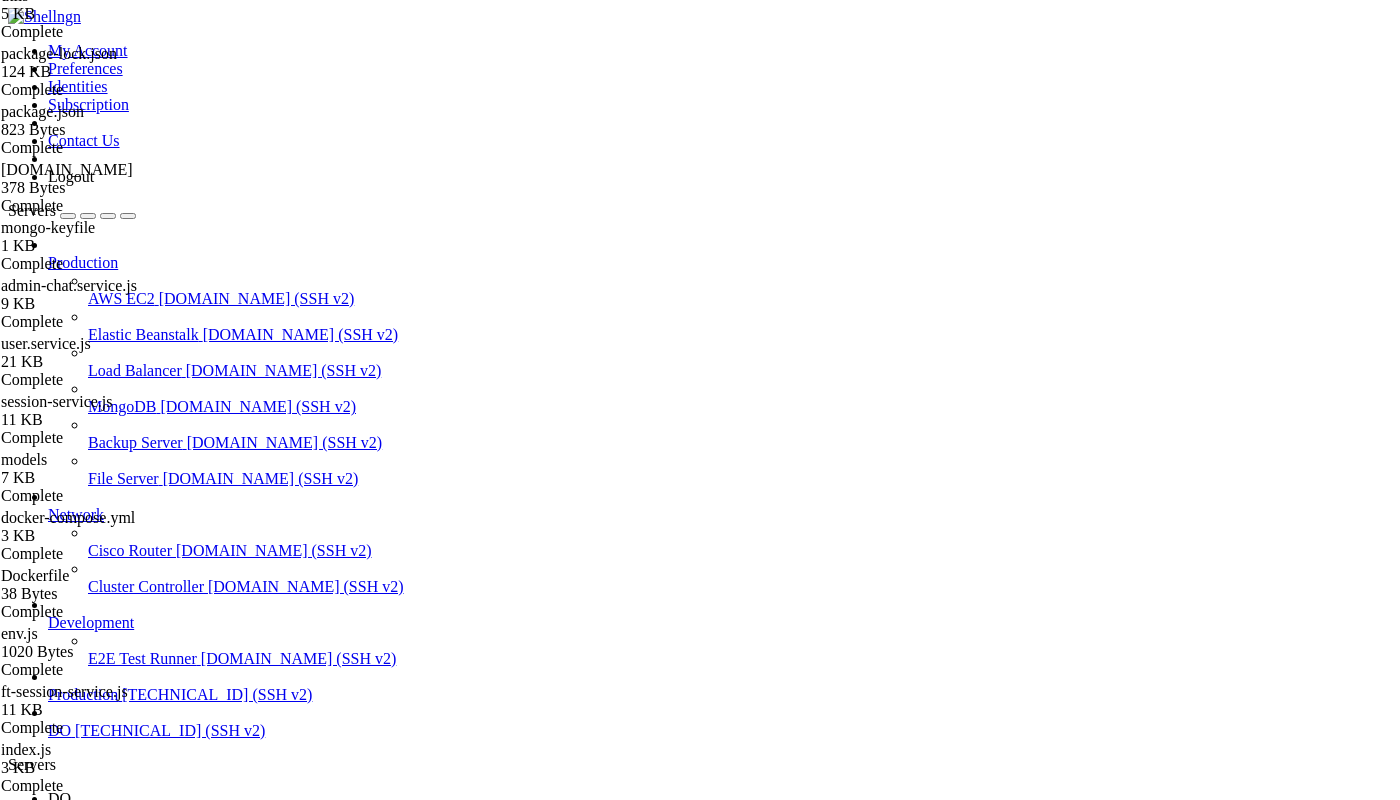 click on "root@debian-s-2vcpu-4gb-120gb-intel-sgp1-01:~/code#" 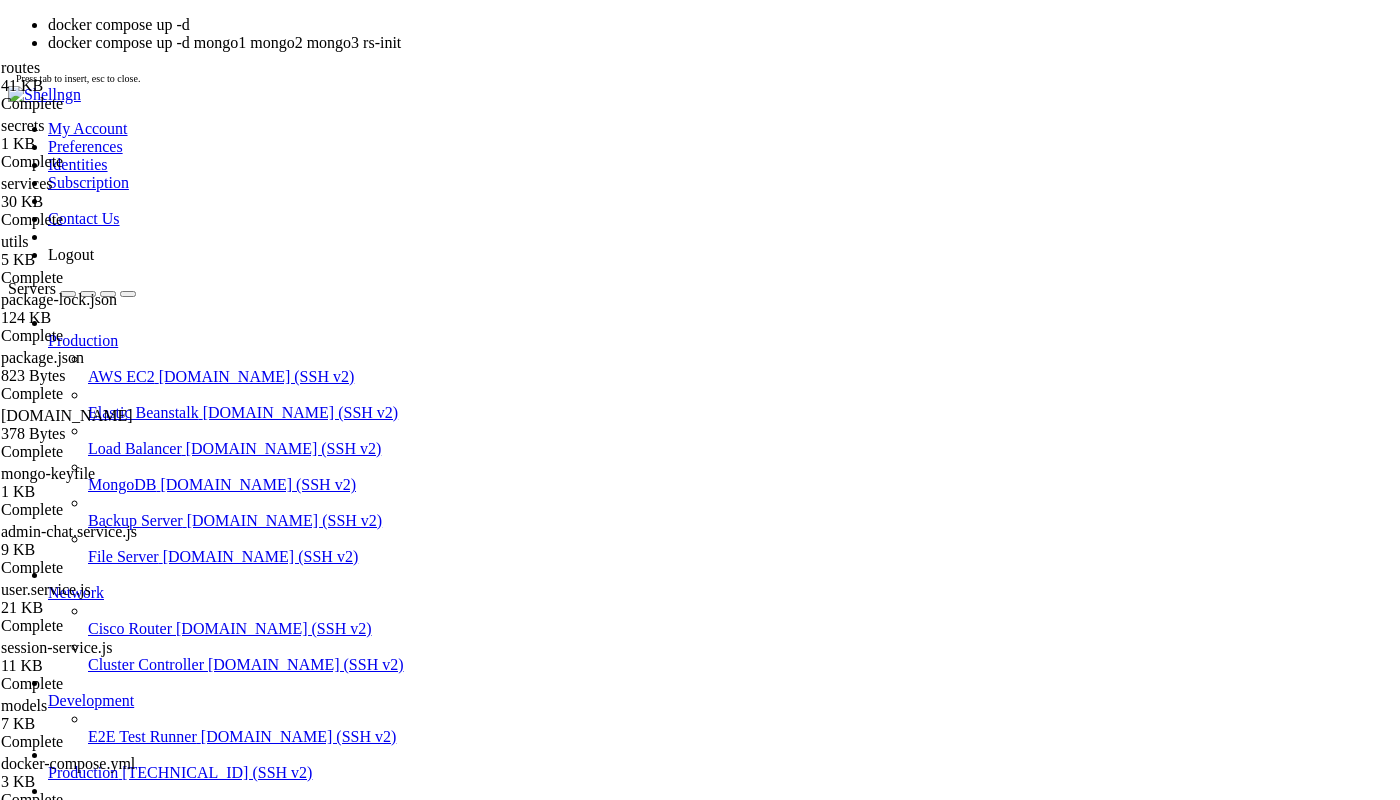 scroll, scrollTop: 0, scrollLeft: 0, axis: both 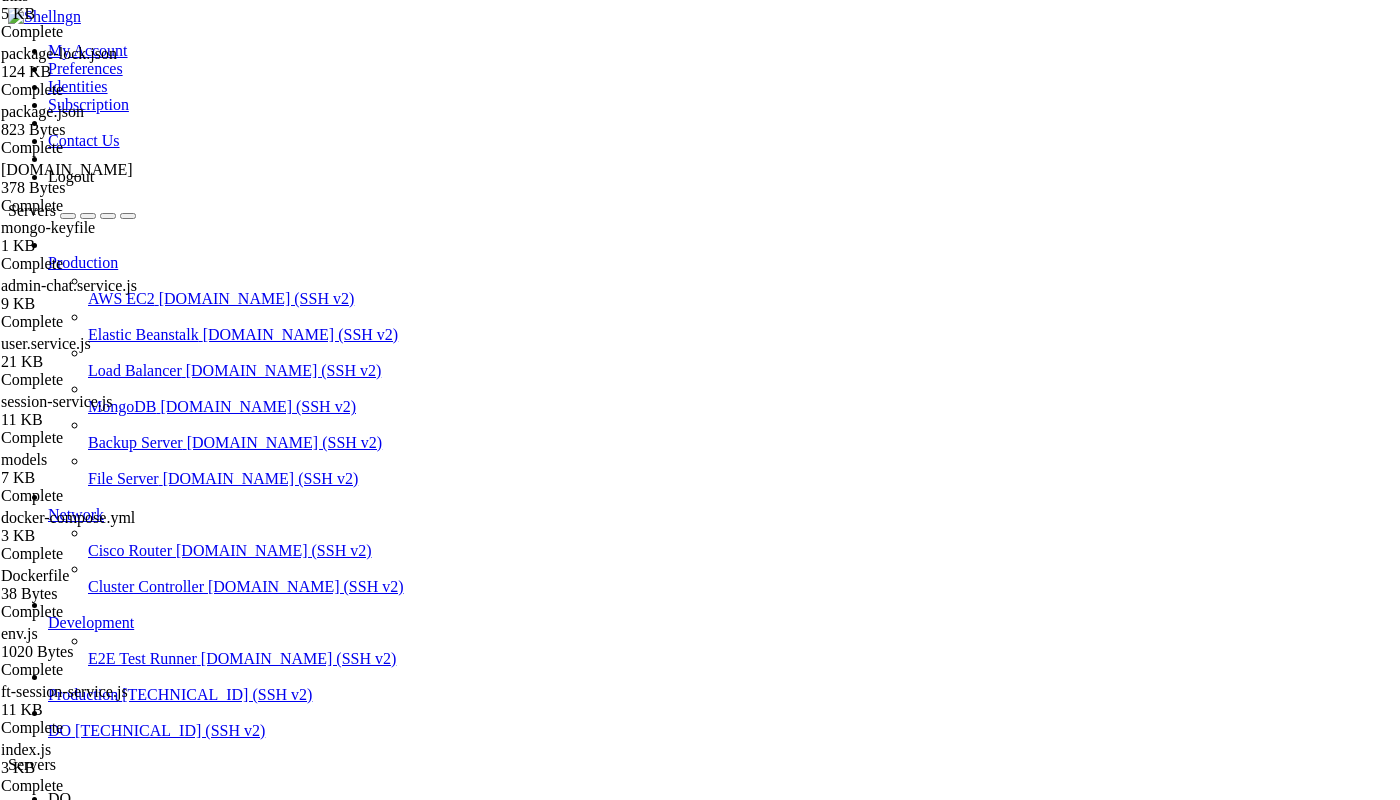 click on "✔  45b24ec126f9 Pull complete                                                                                                  3.1s" 